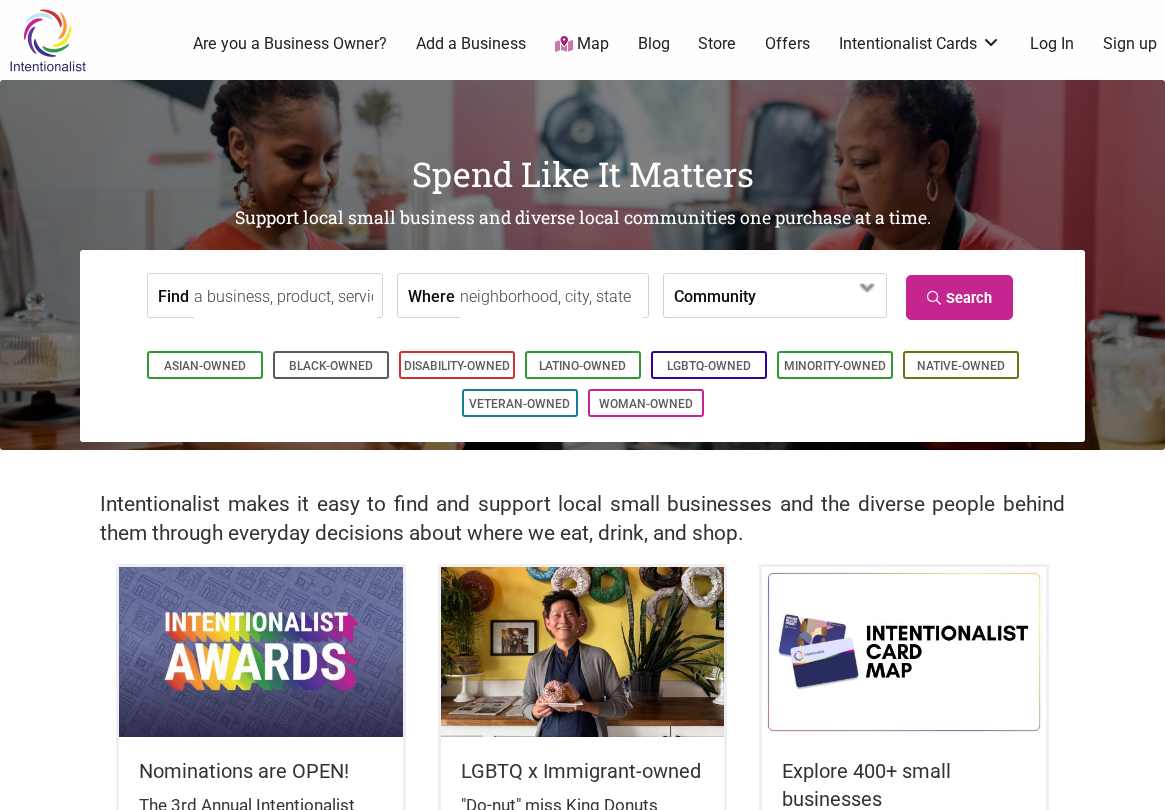 scroll, scrollTop: 0, scrollLeft: 0, axis: both 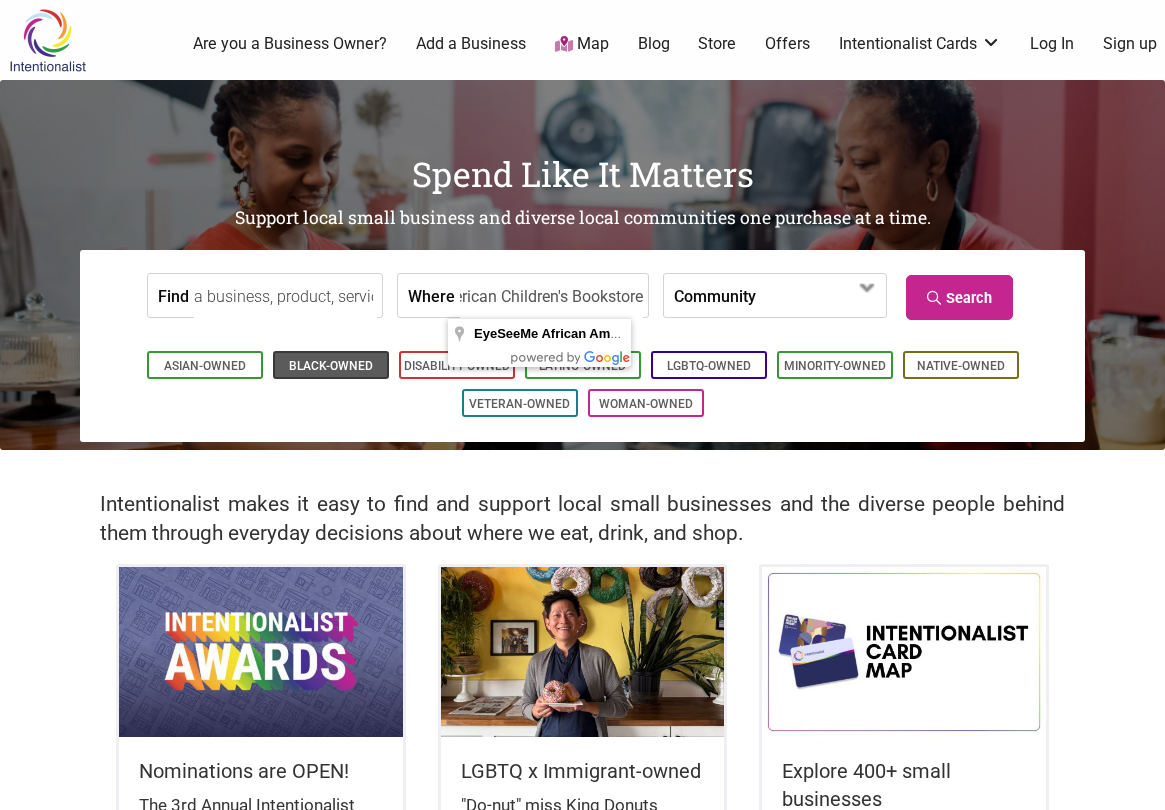 type on "EyeSeeMe African American Children's Bookstore" 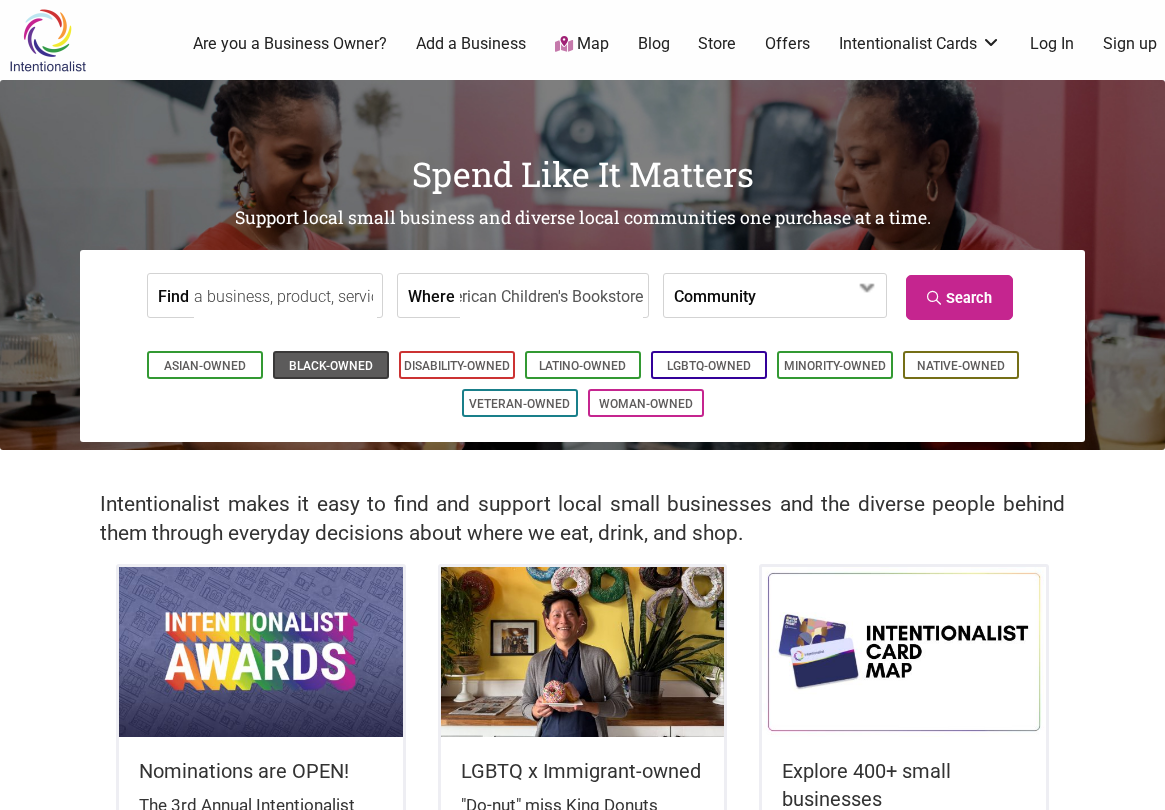 scroll, scrollTop: 0, scrollLeft: 0, axis: both 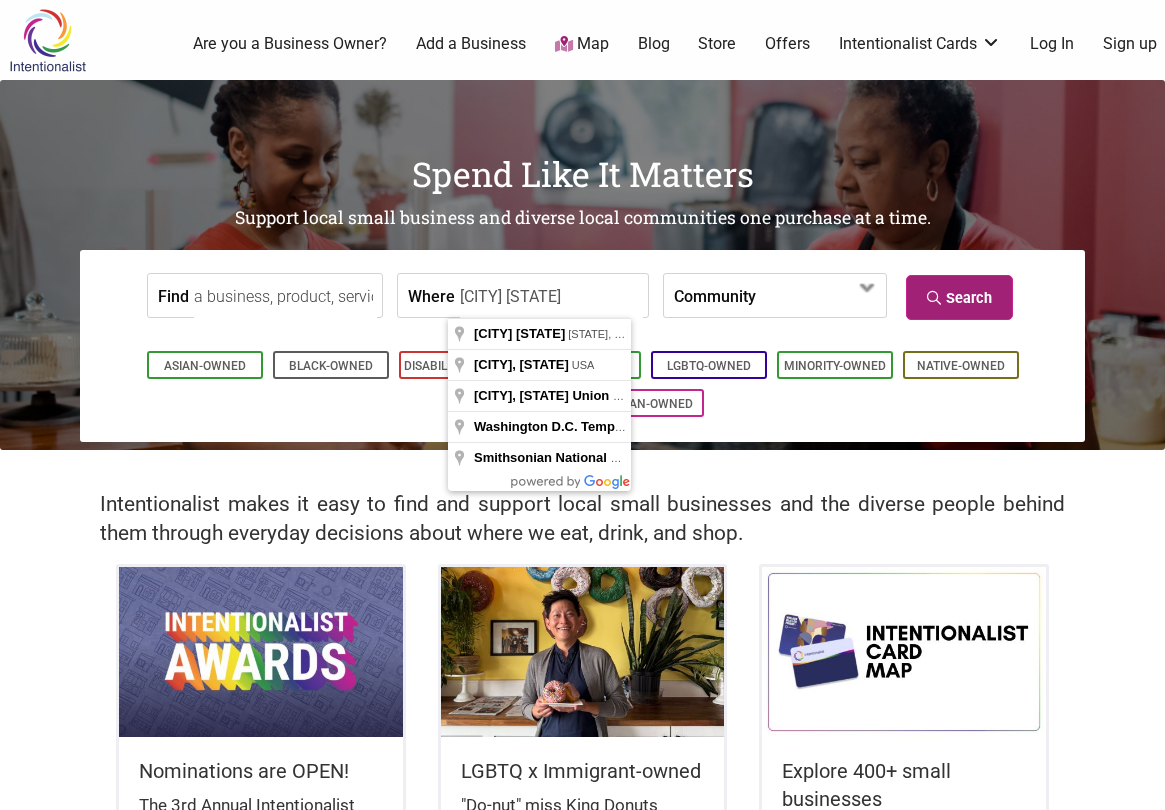 type on "[CITY] [STATE]" 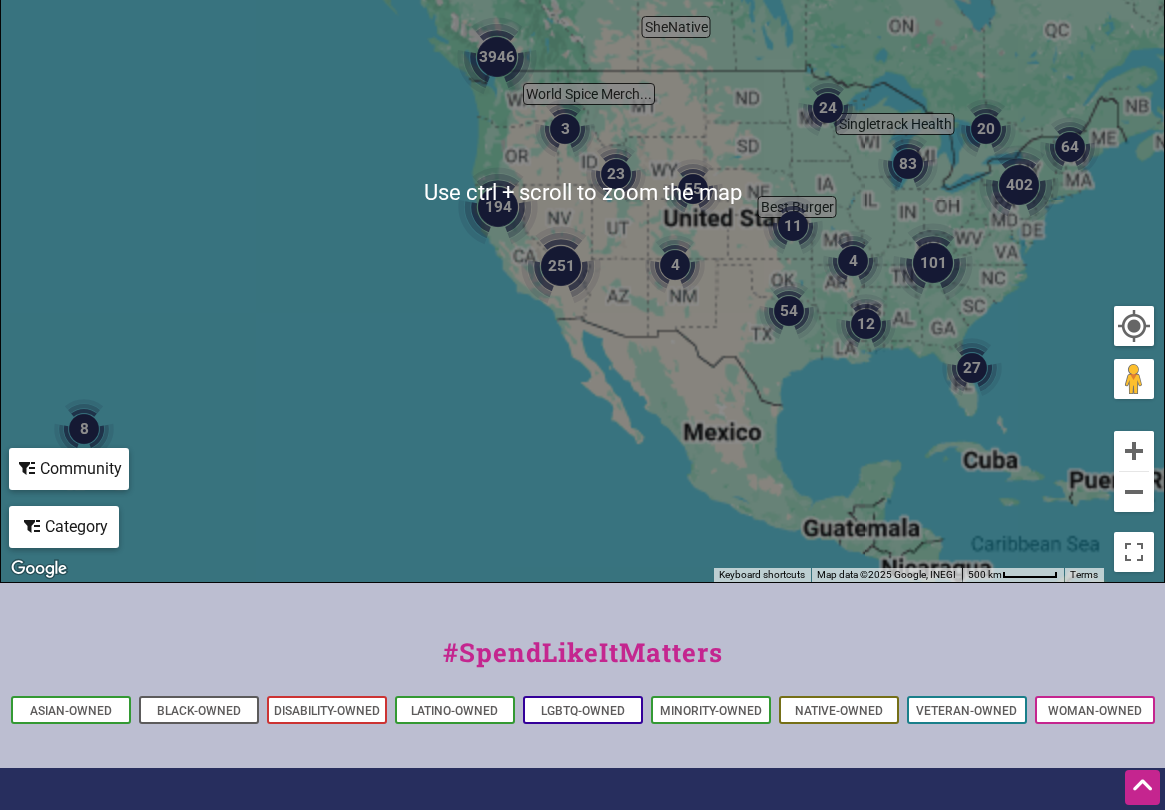 scroll, scrollTop: 749, scrollLeft: 0, axis: vertical 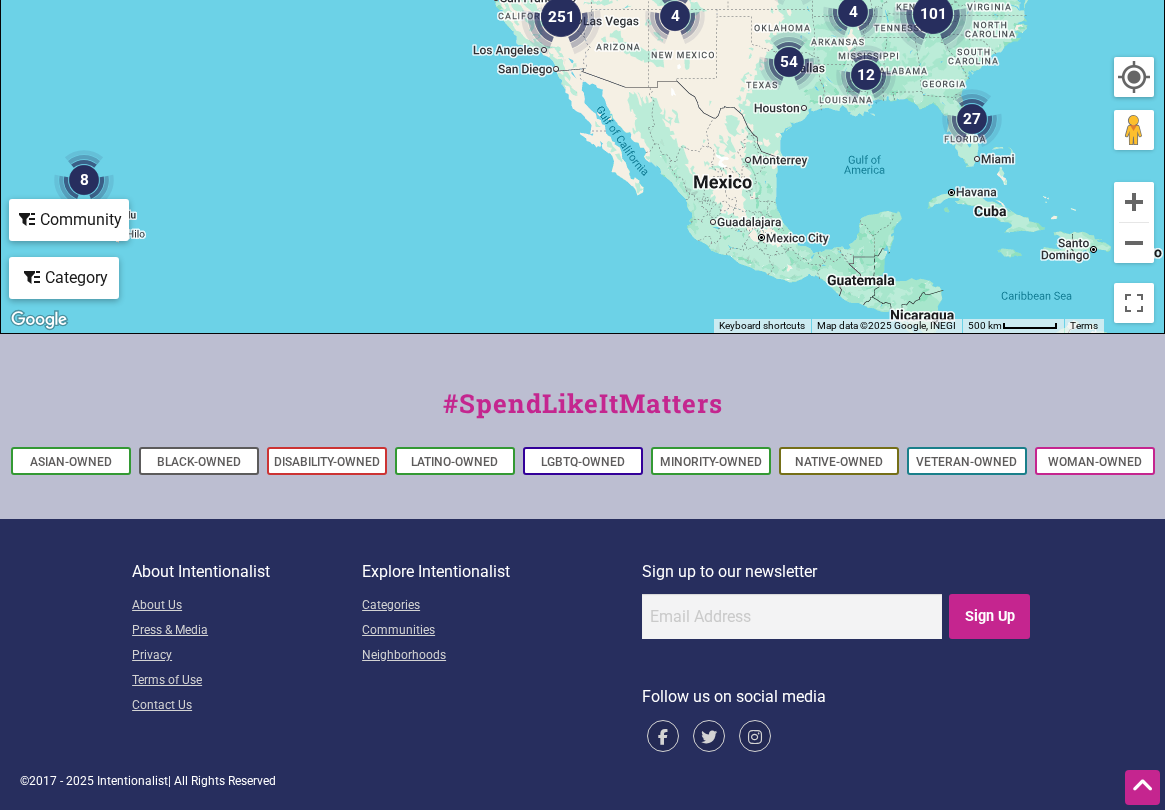 click at bounding box center (1134, 77) 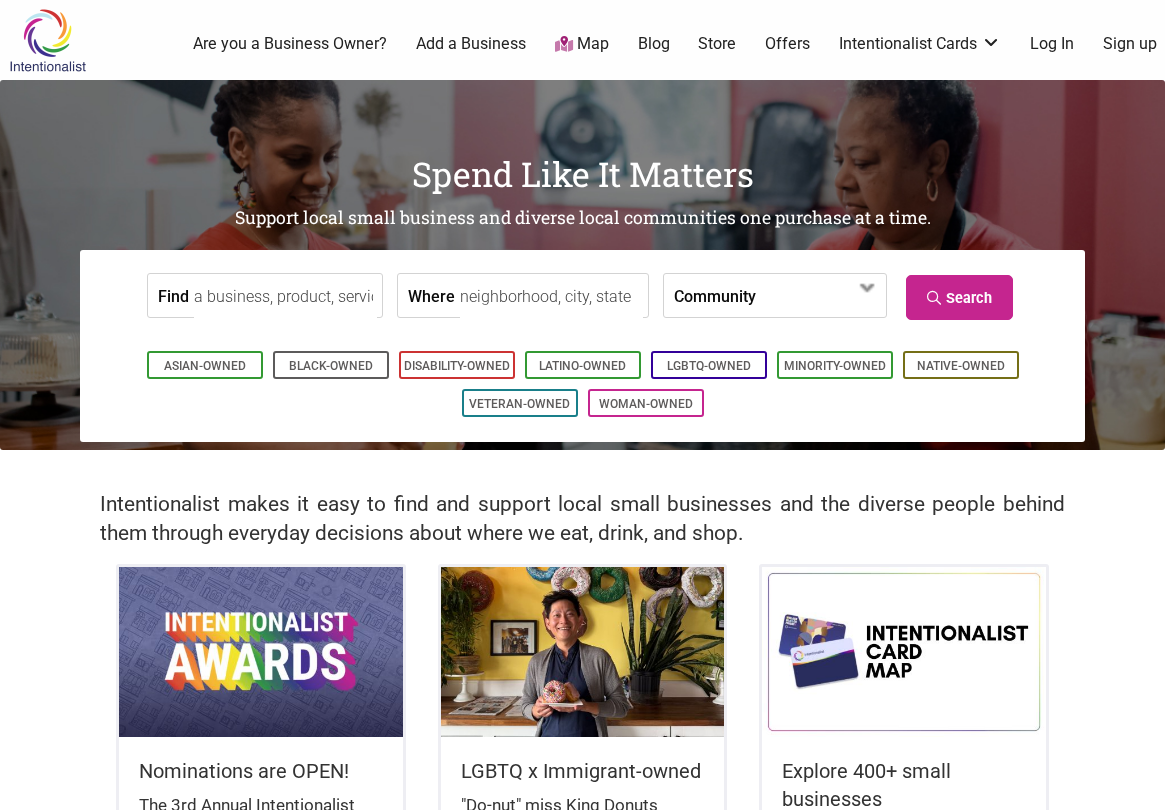 scroll, scrollTop: 0, scrollLeft: 0, axis: both 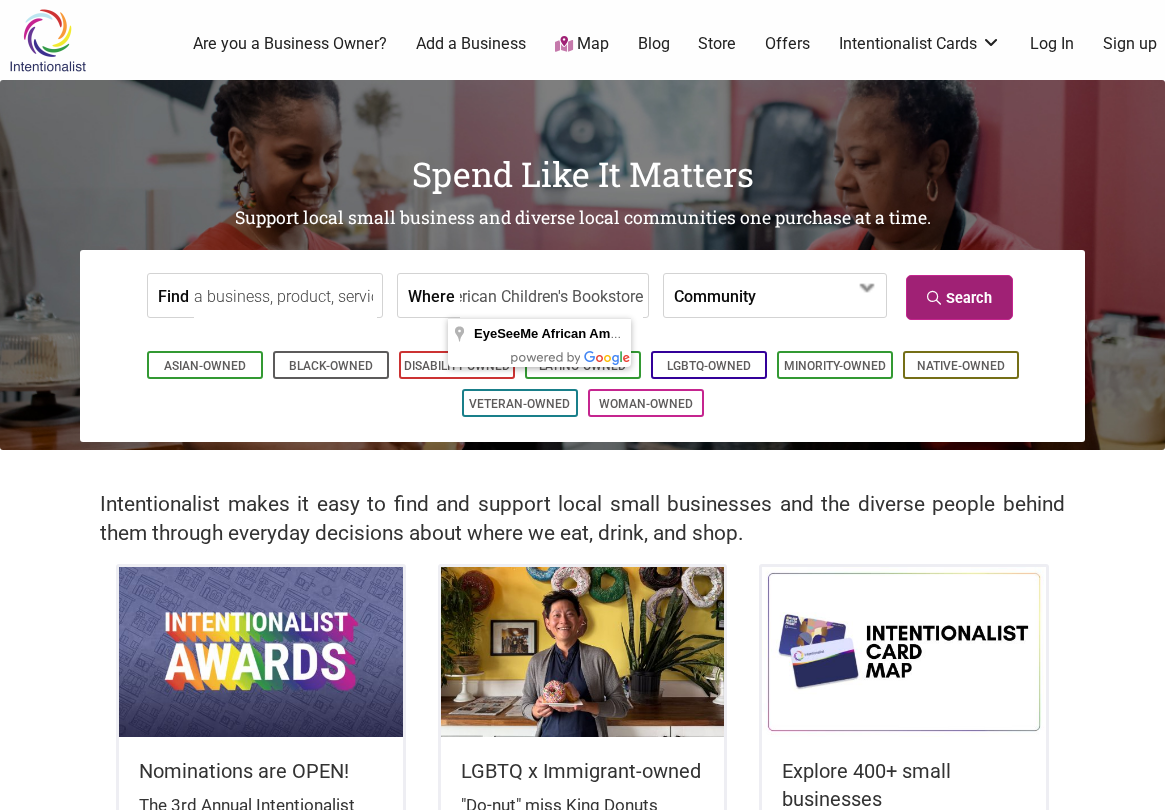 type on "EyeSeeMe African American Children's Bookstore" 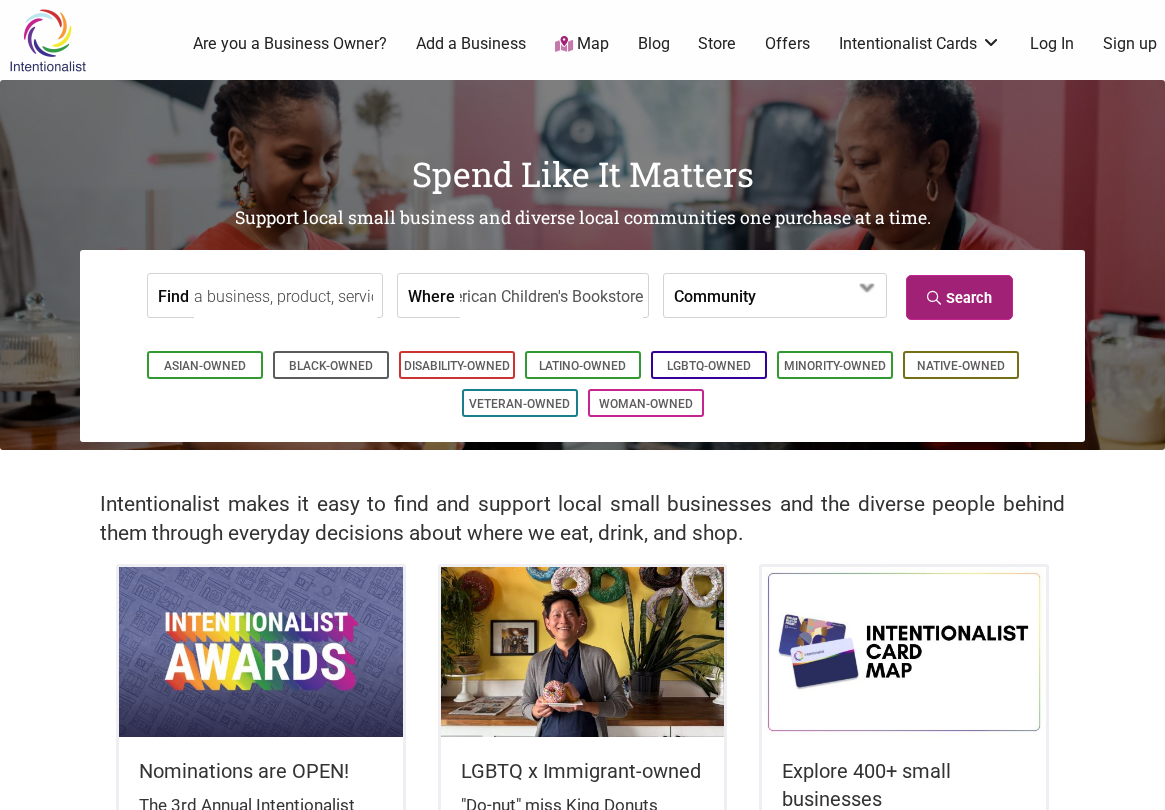 scroll, scrollTop: 0, scrollLeft: 0, axis: both 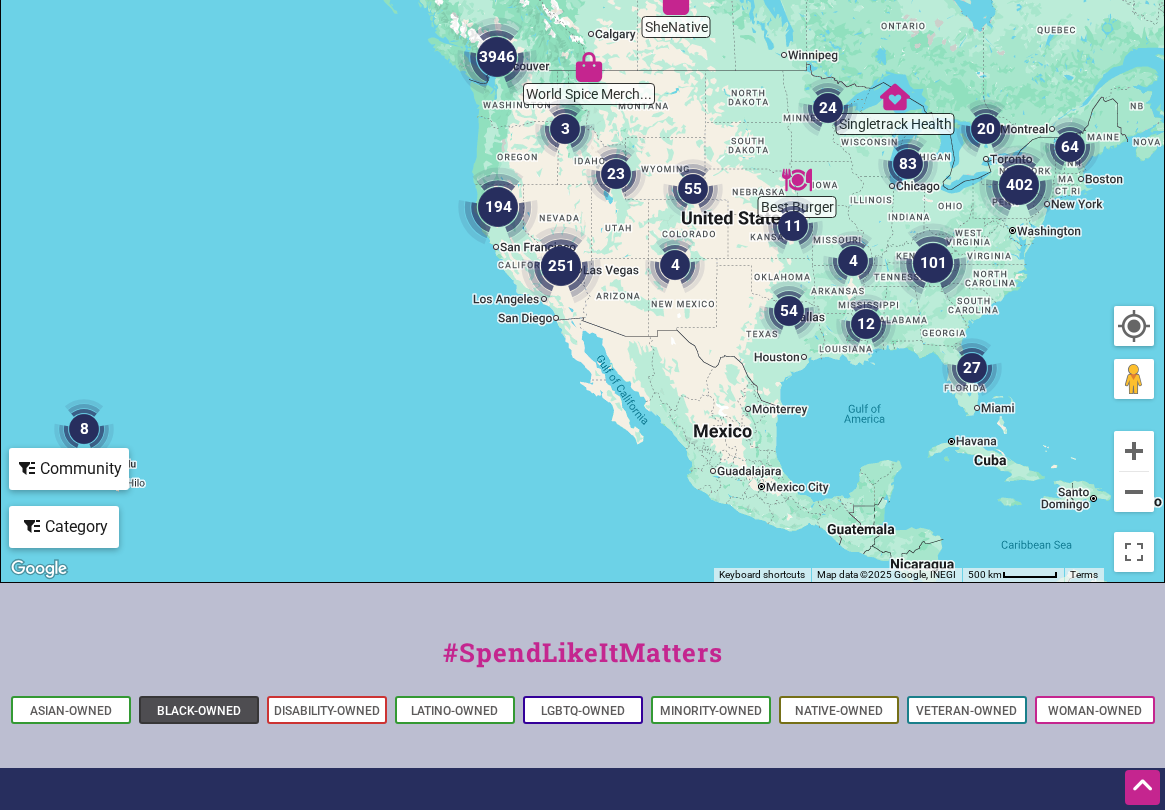 click on "Black-Owned" at bounding box center (199, 711) 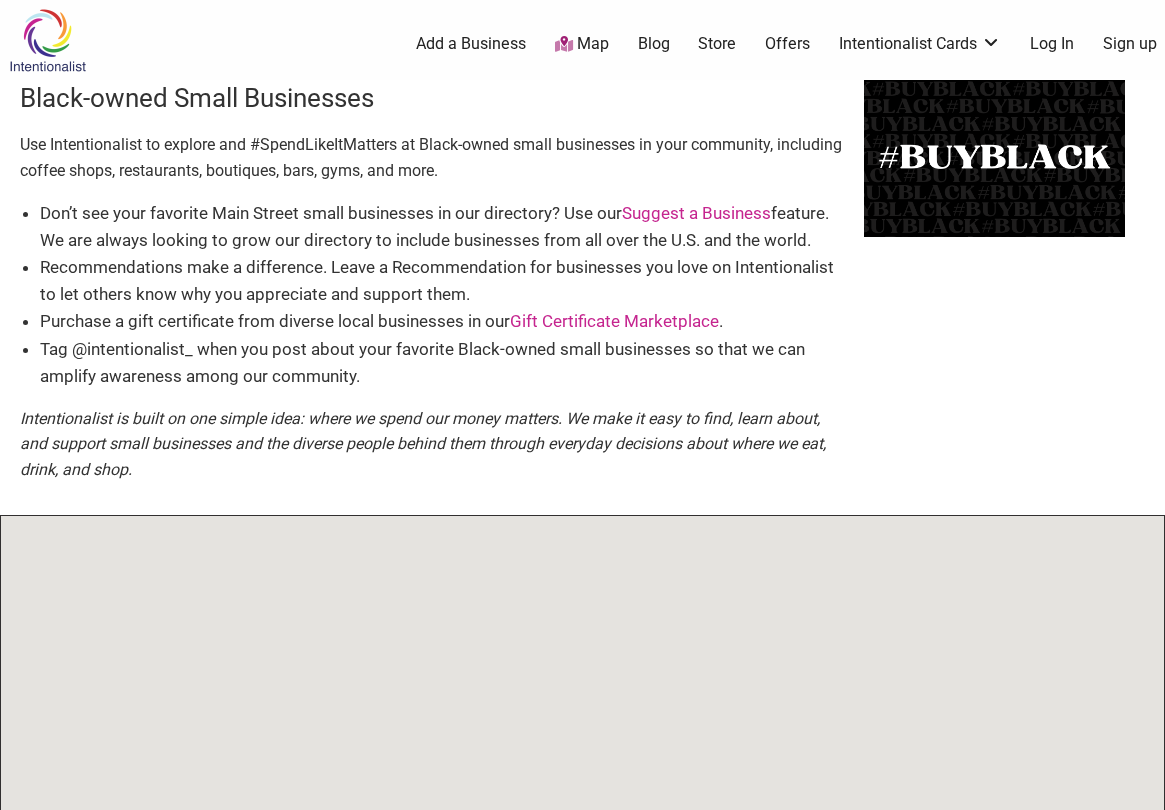 scroll, scrollTop: 0, scrollLeft: 0, axis: both 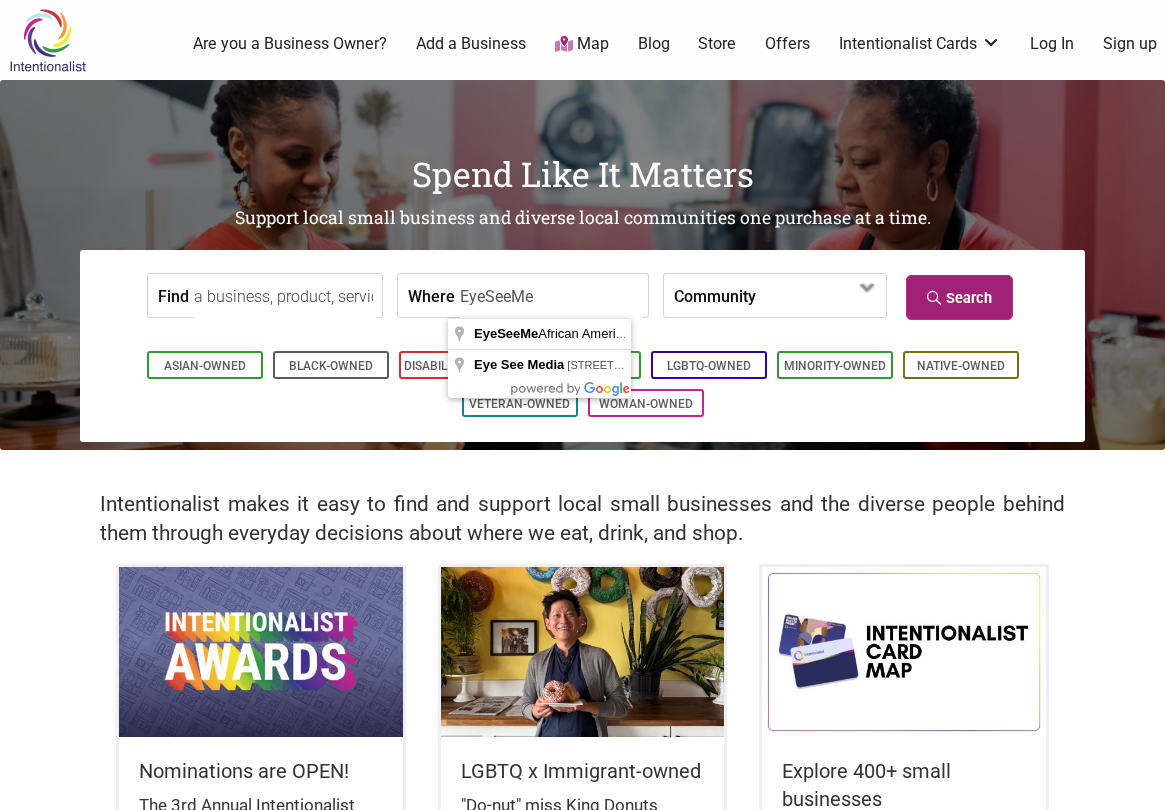 type on "EyeSeeMe" 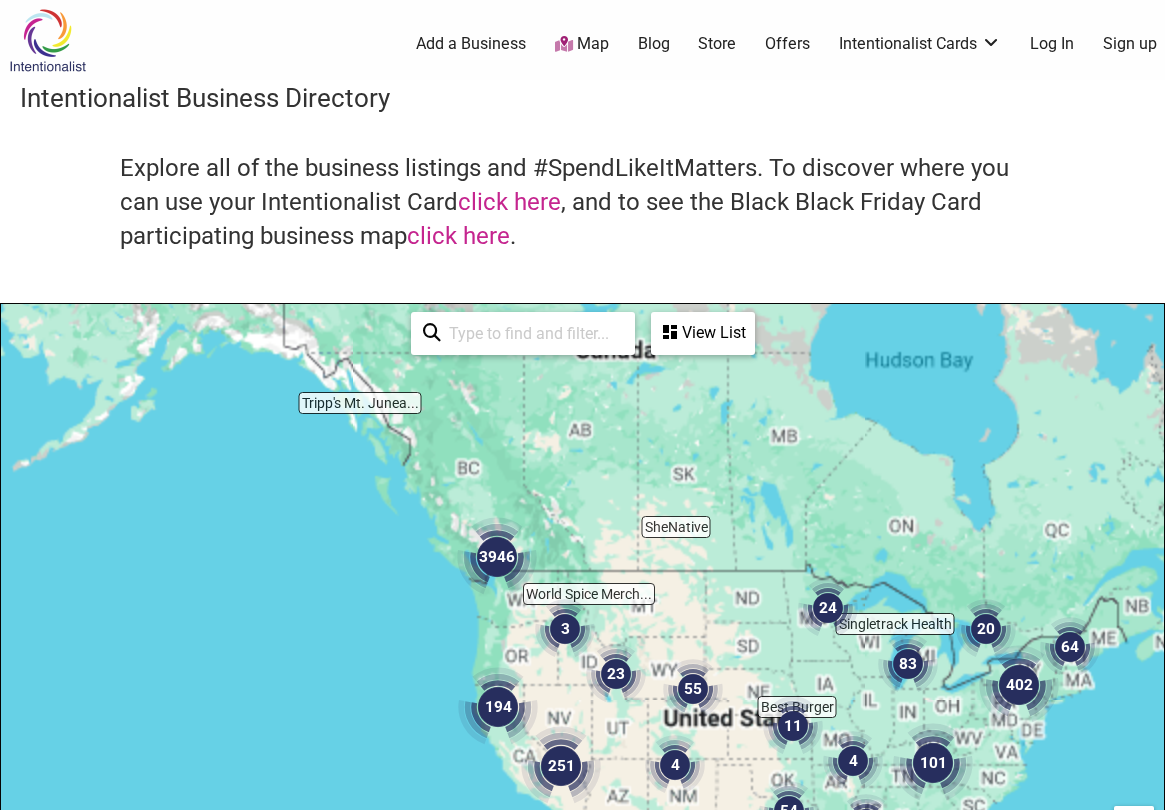 scroll, scrollTop: 500, scrollLeft: 0, axis: vertical 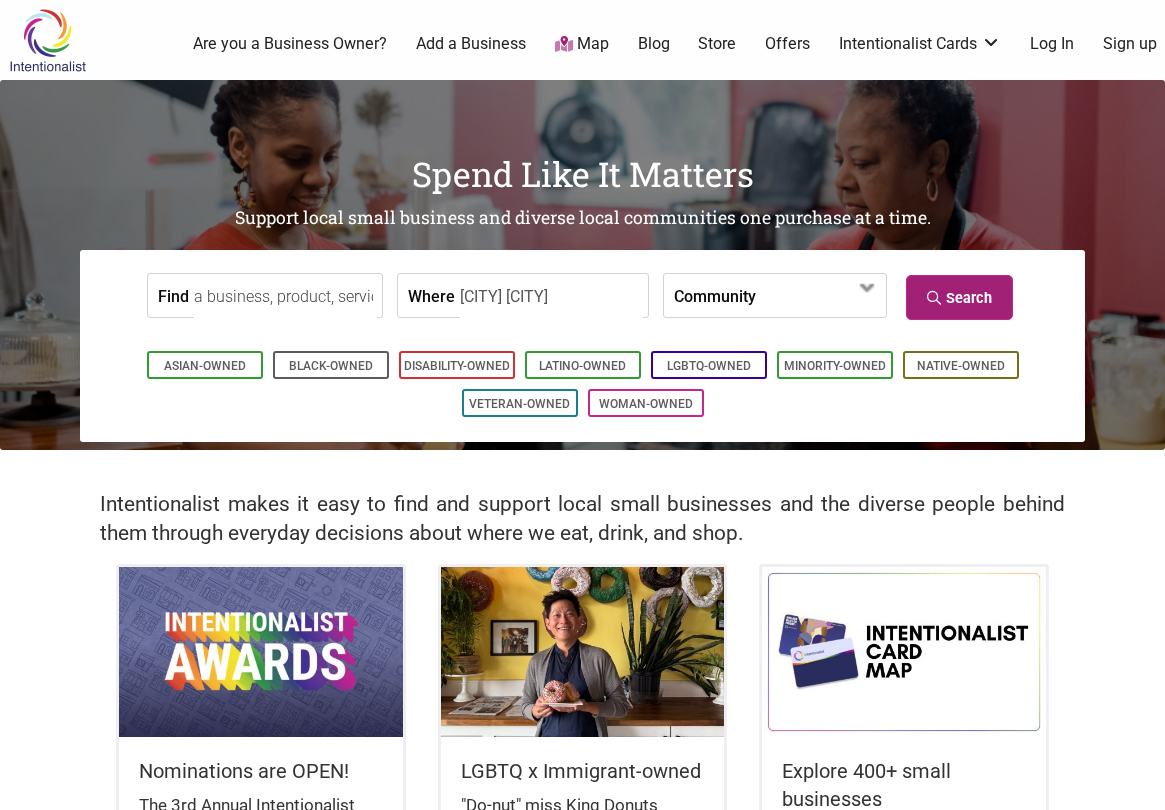 type on "[CITY] [CITY]" 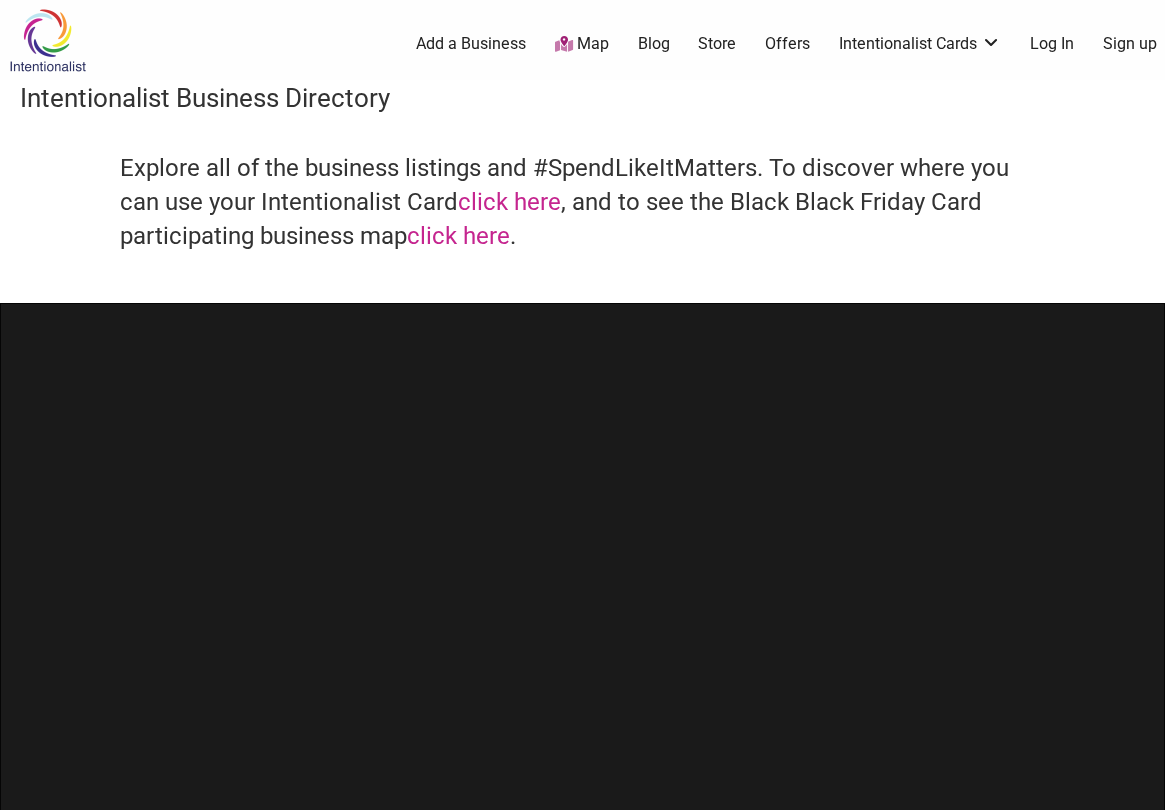 scroll, scrollTop: 0, scrollLeft: 0, axis: both 